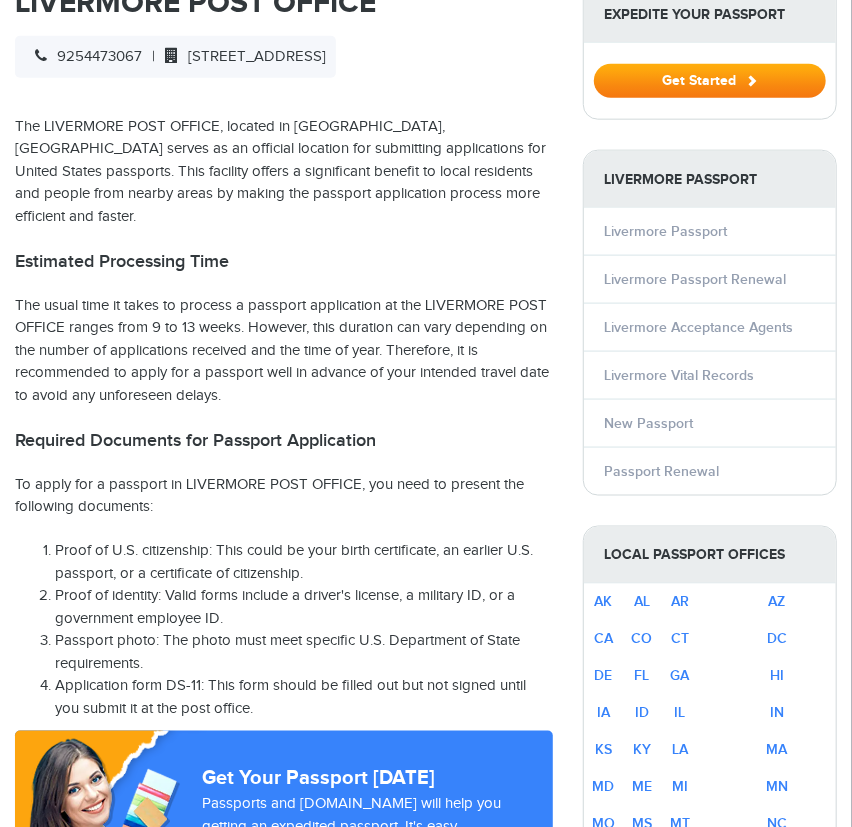 scroll, scrollTop: 727, scrollLeft: 0, axis: vertical 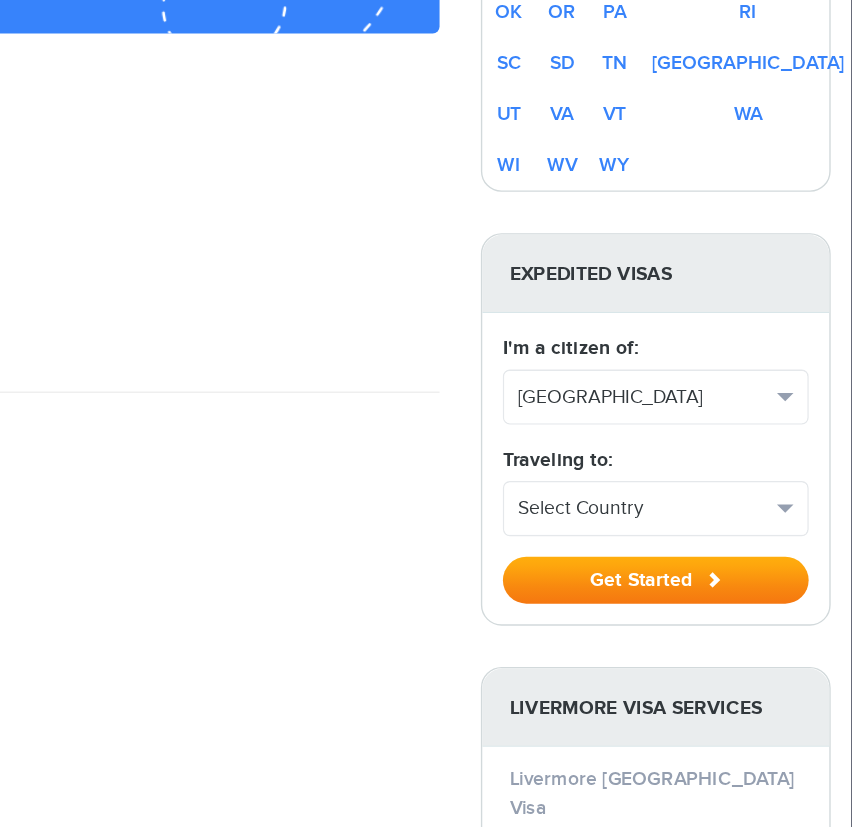 click 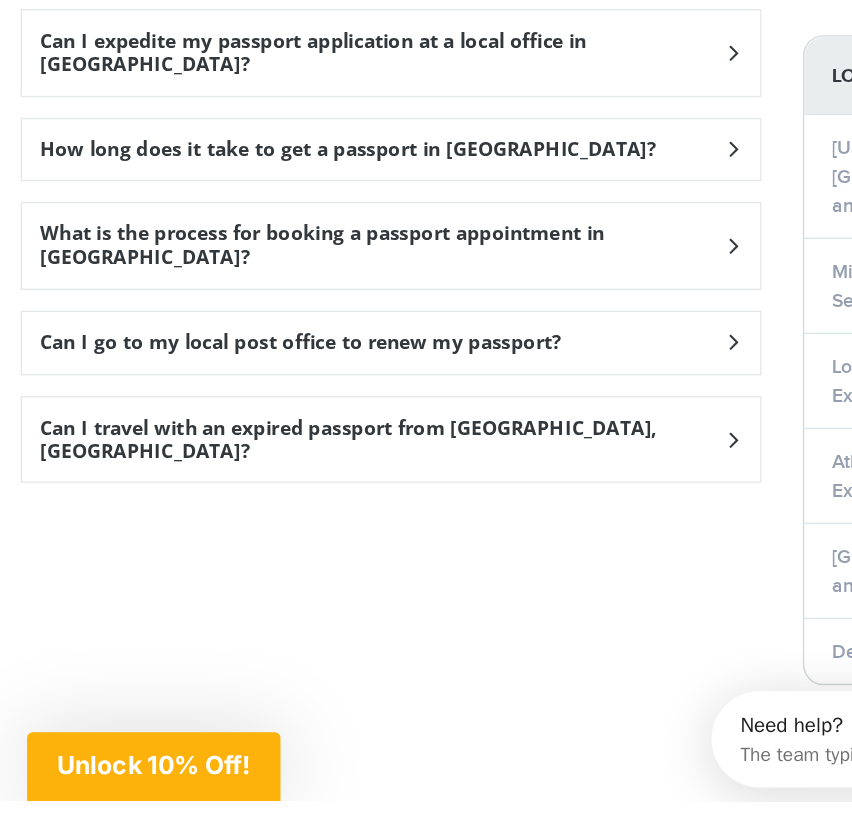 scroll, scrollTop: 2503, scrollLeft: 0, axis: vertical 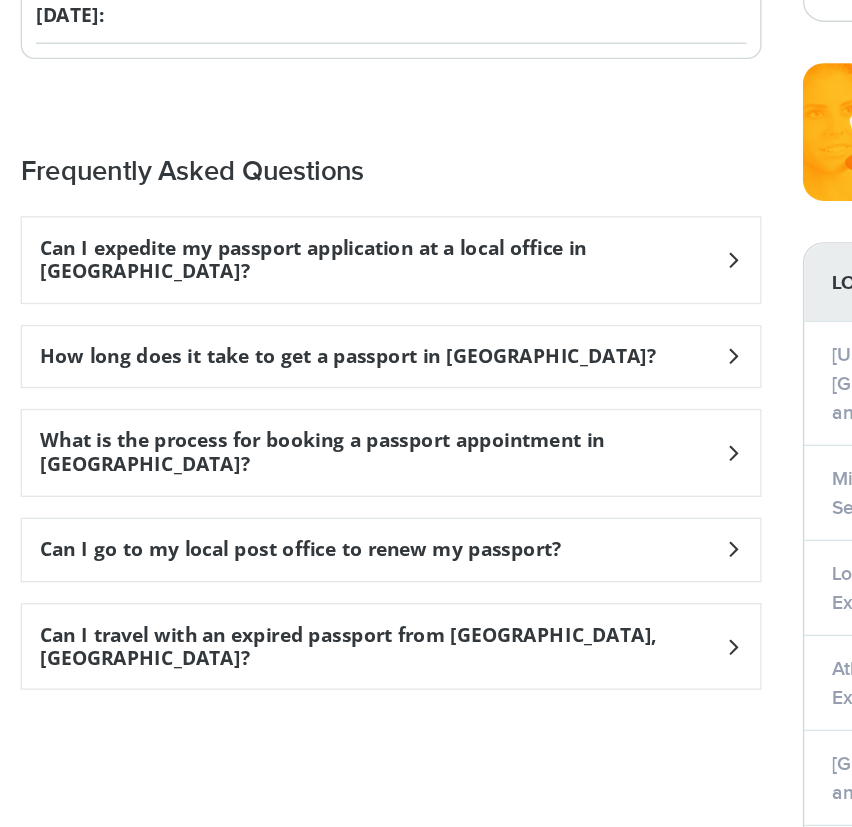 click on "Can I expedite my passport application at a local office in Livermore?" at bounding box center [277, 284] 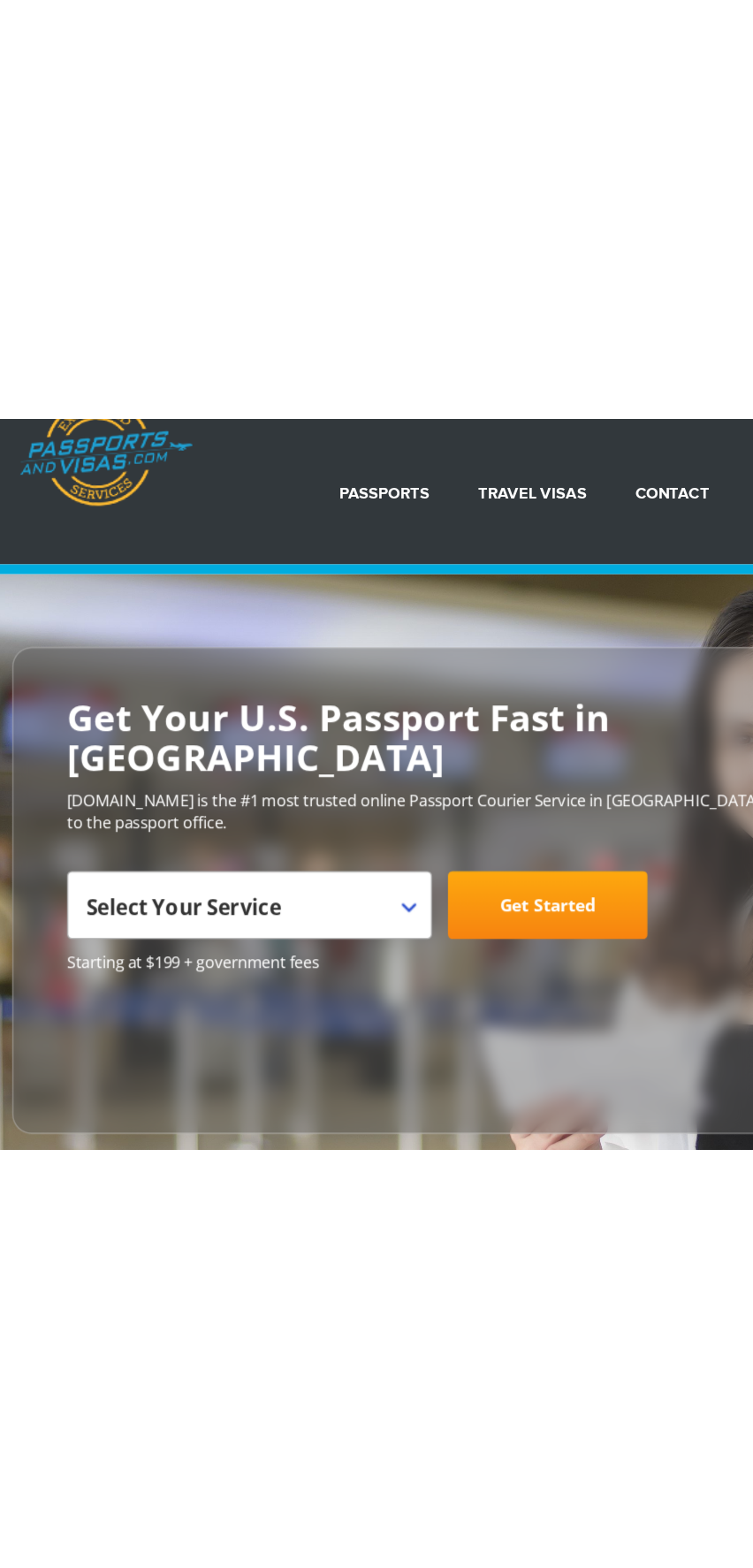 scroll, scrollTop: 0, scrollLeft: 0, axis: both 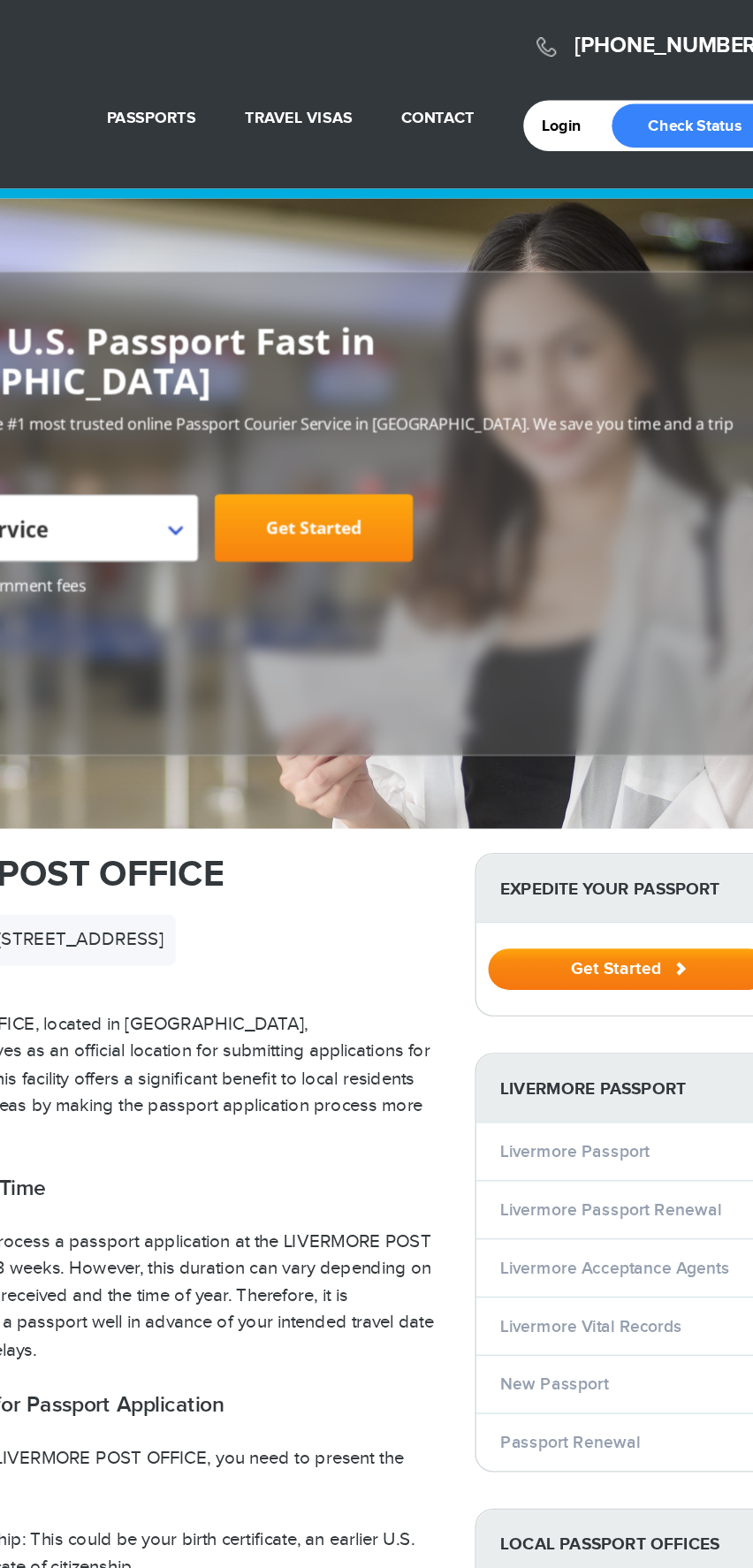 click on "Get Started" at bounding box center (628, 713) 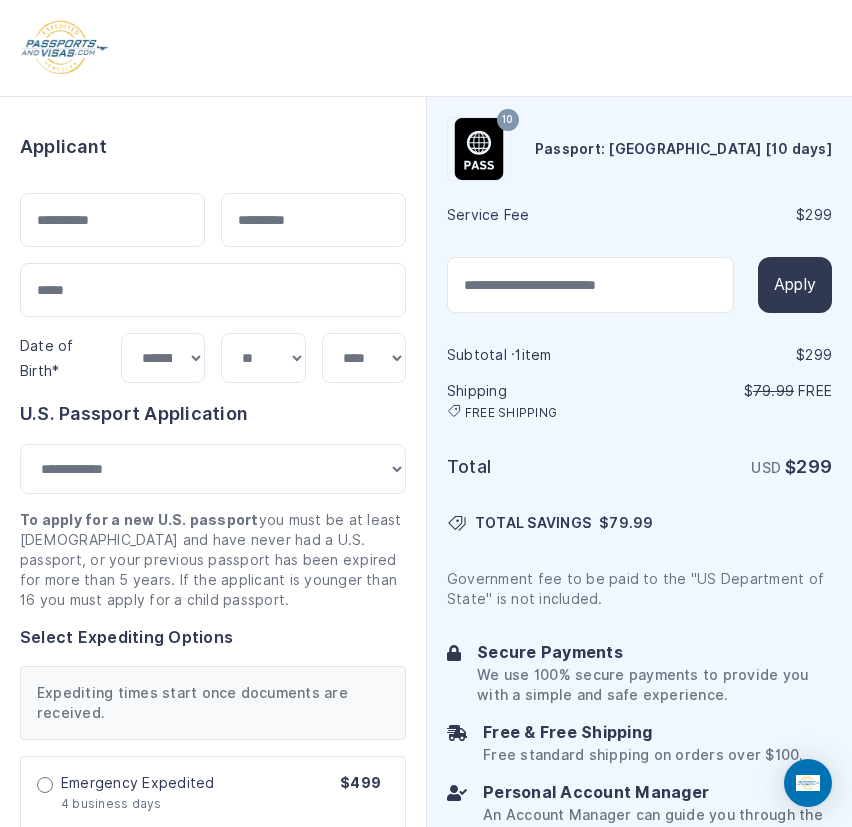 select on "***" 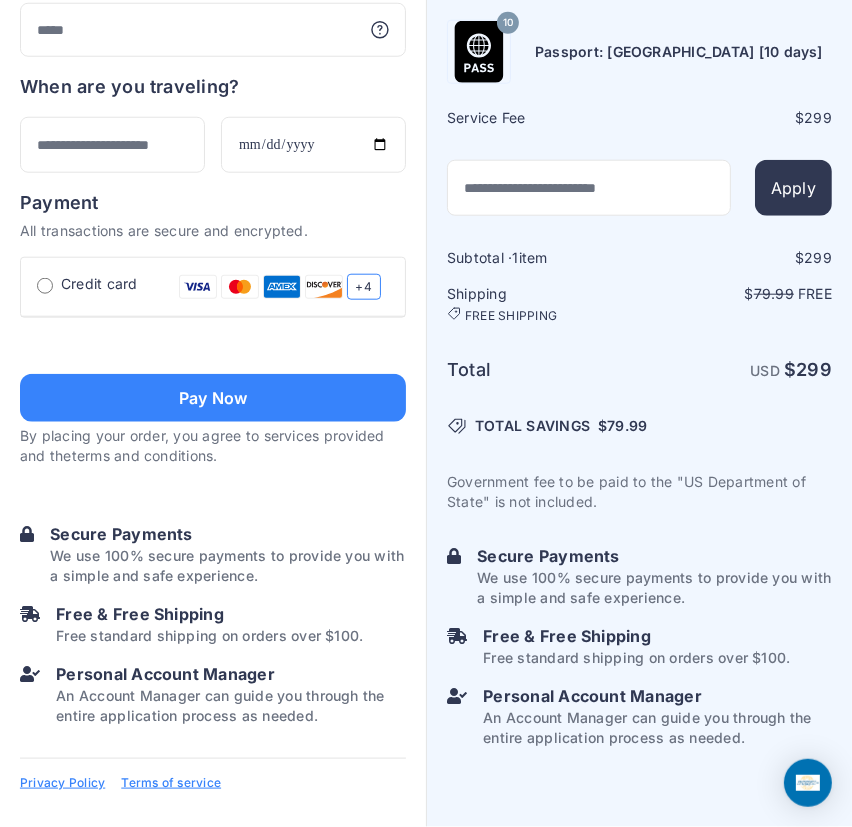 scroll, scrollTop: 1326, scrollLeft: 0, axis: vertical 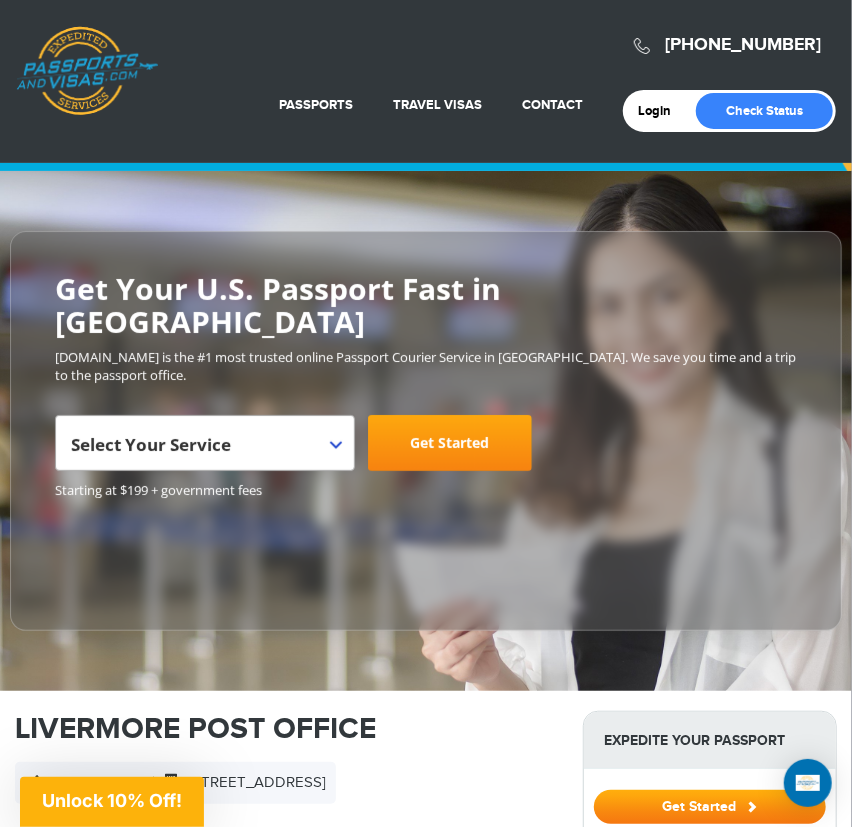 click on "Unlock 10% Off!" at bounding box center (112, 800) 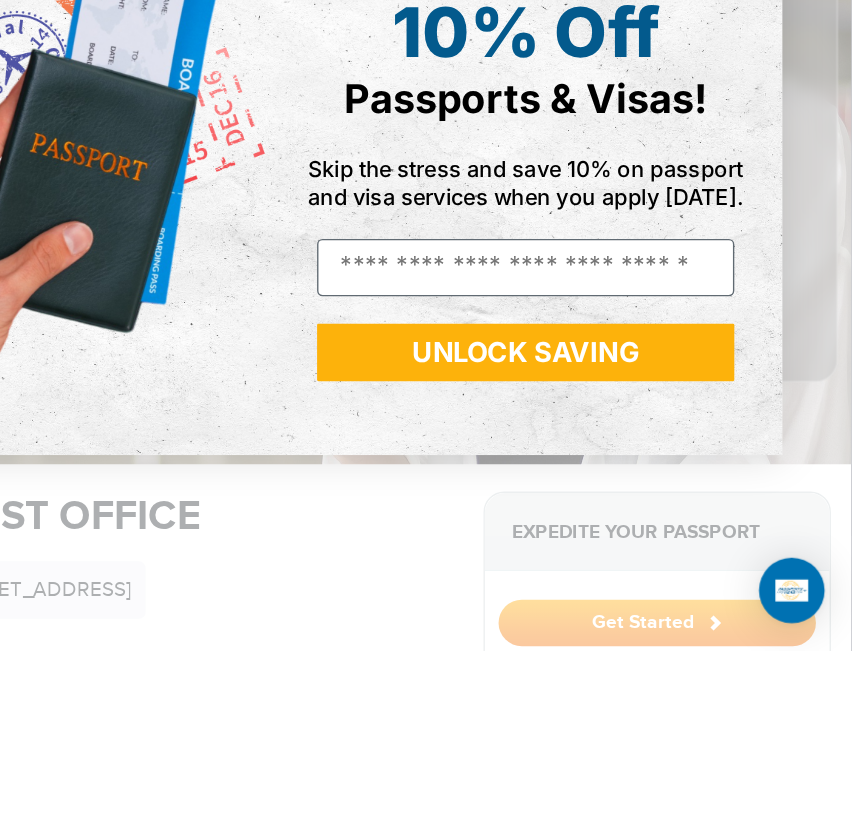 scroll, scrollTop: 0, scrollLeft: 0, axis: both 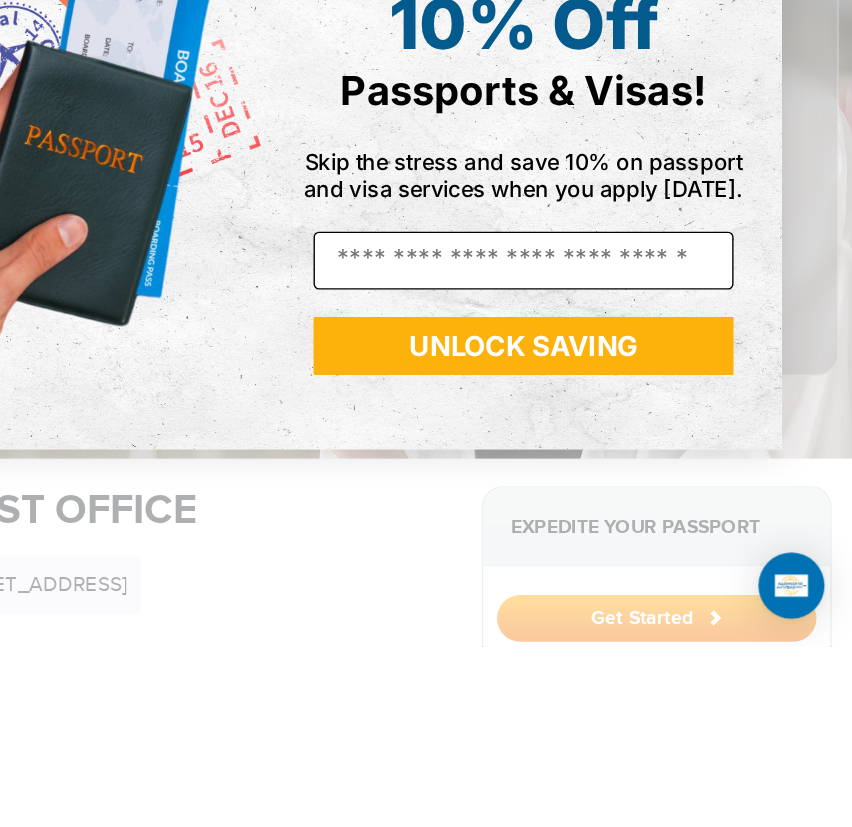 click on "Email" at bounding box center (613, 547) 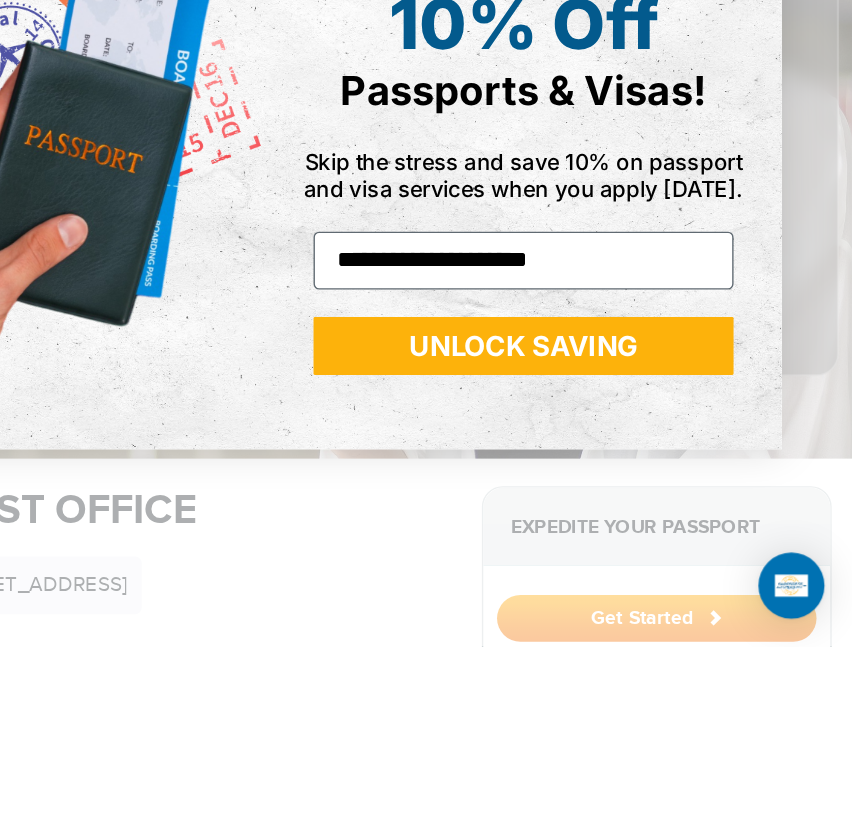 type on "**********" 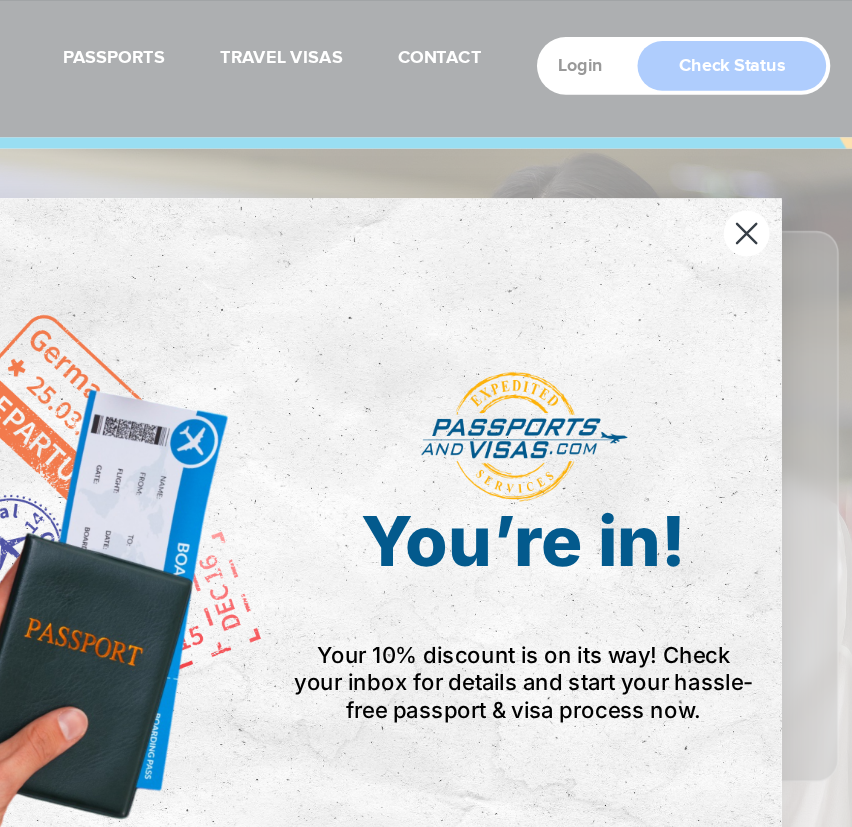scroll, scrollTop: 62, scrollLeft: 0, axis: vertical 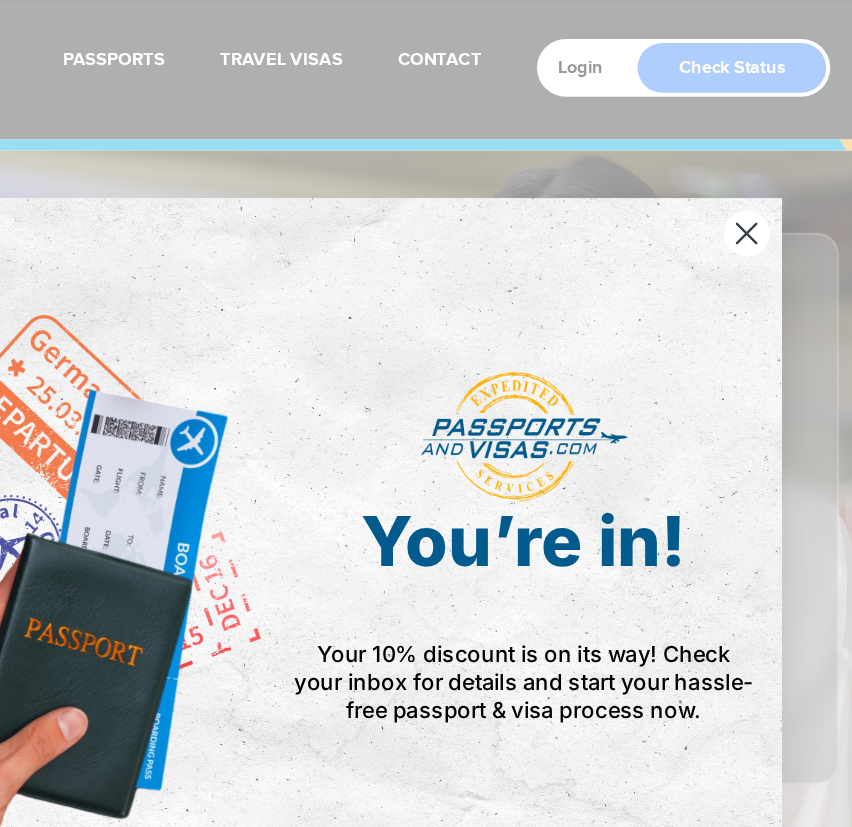 click 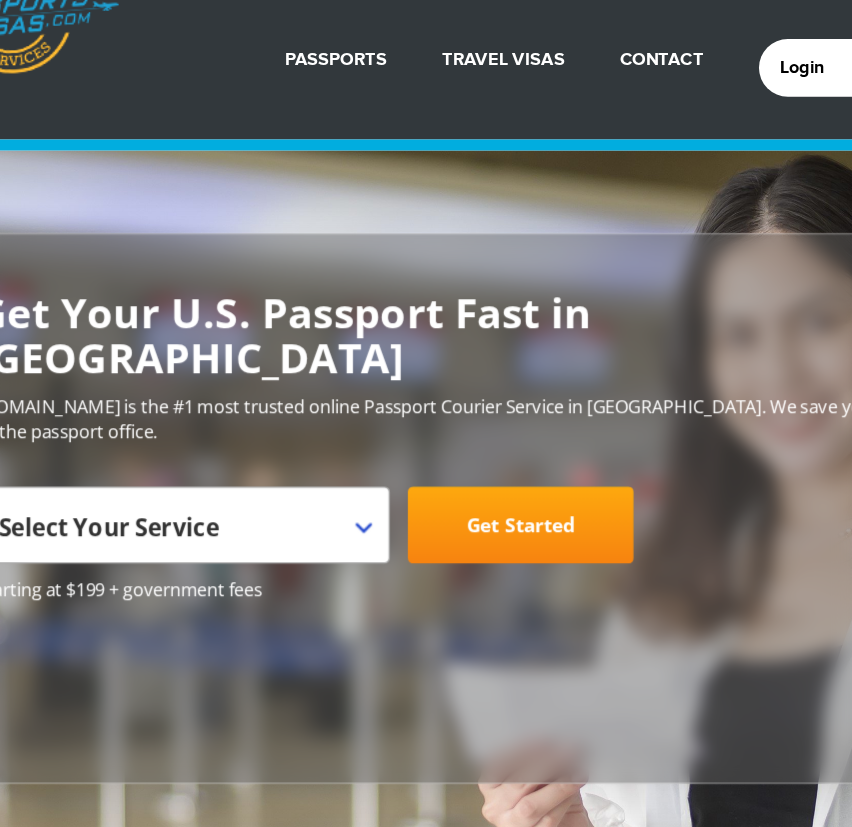 scroll, scrollTop: 62, scrollLeft: 0, axis: vertical 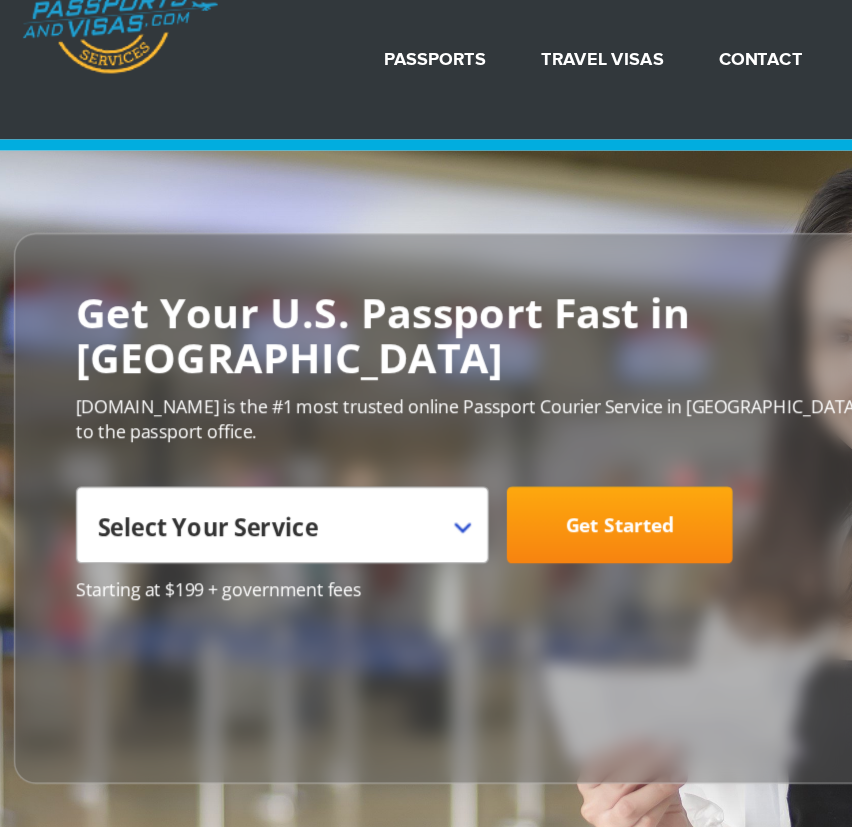 click on "Select Your Service" at bounding box center (202, 389) 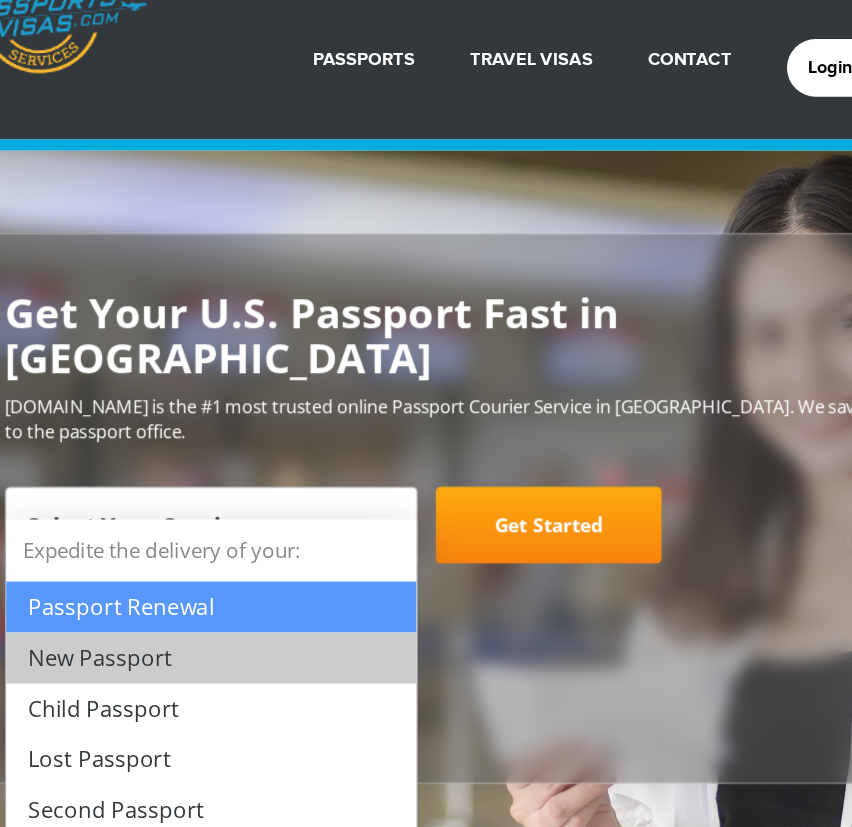 select on "**********" 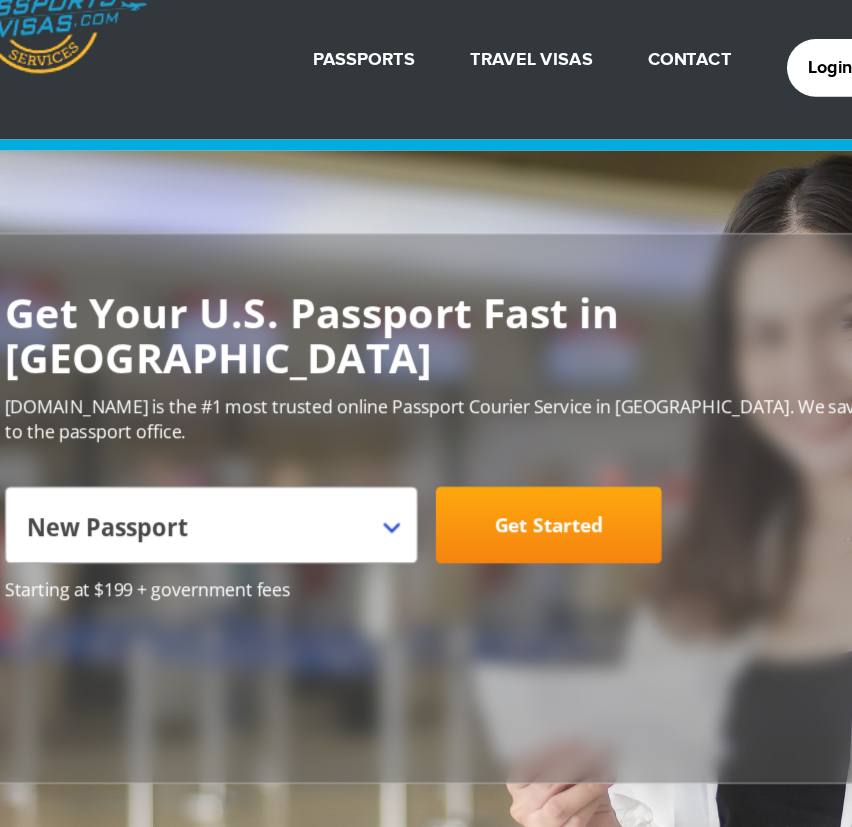 click on "Get Started" at bounding box center (450, 381) 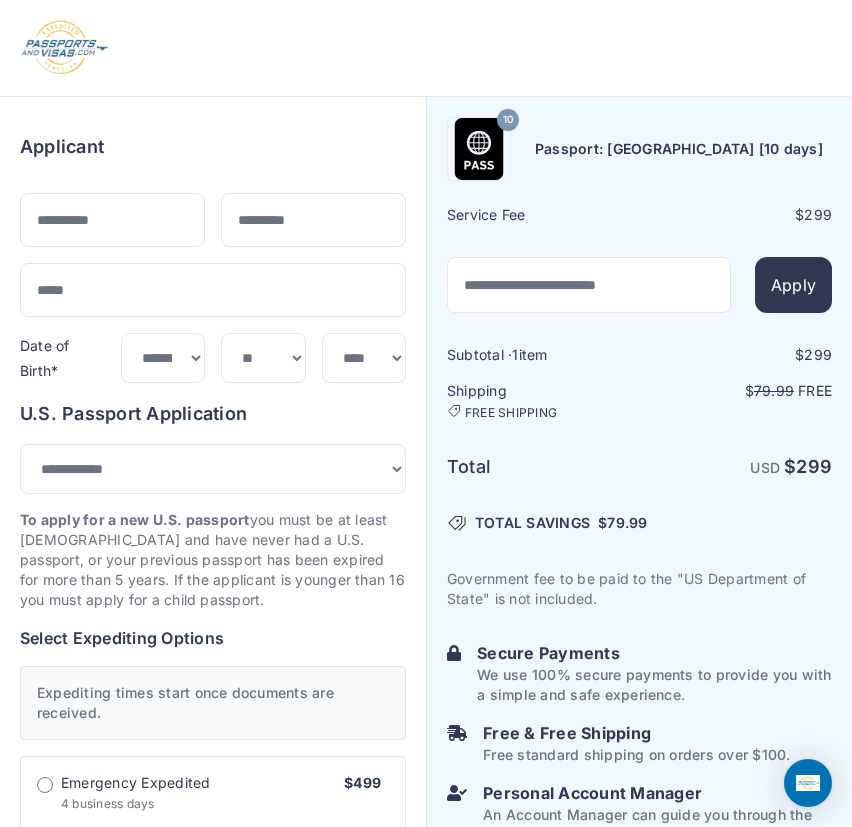 select on "***" 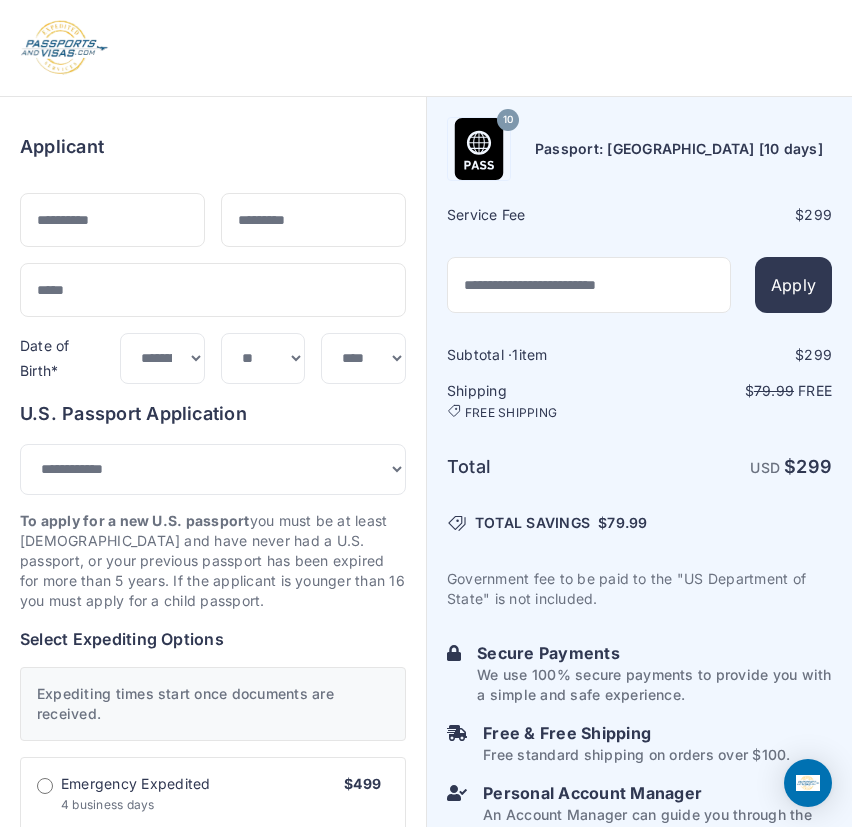 scroll, scrollTop: 0, scrollLeft: 0, axis: both 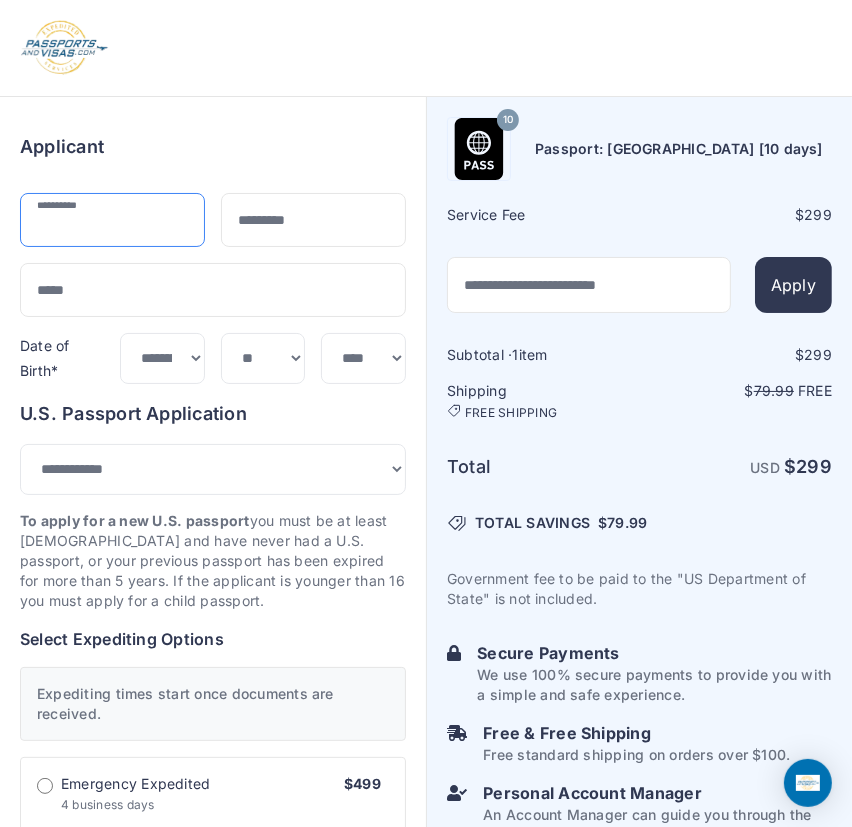 click at bounding box center [112, 220] 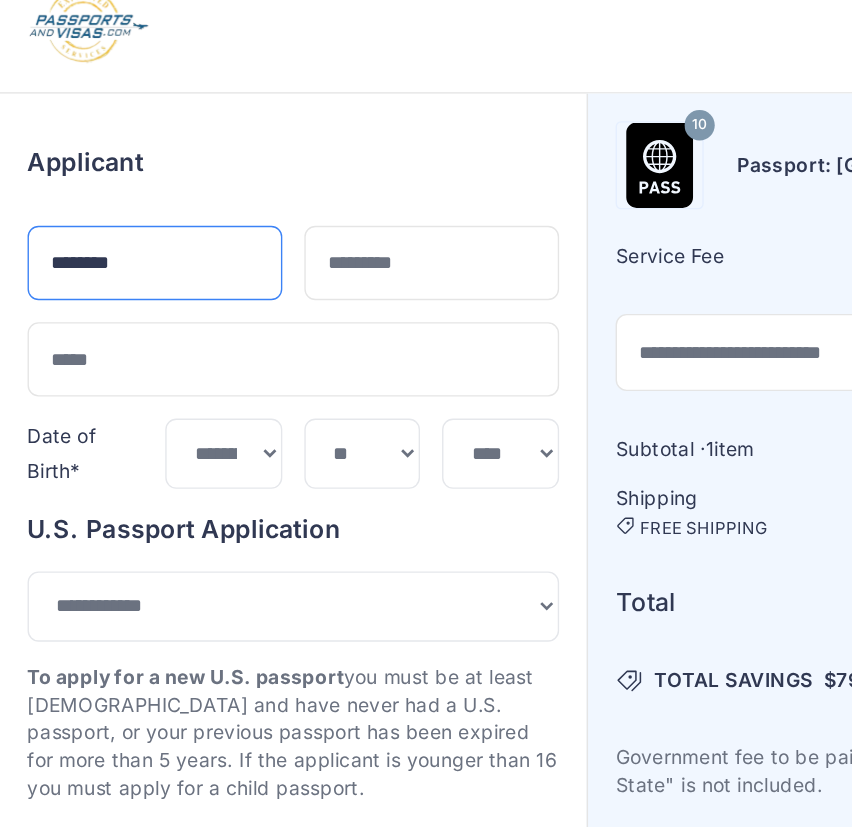type on "*******" 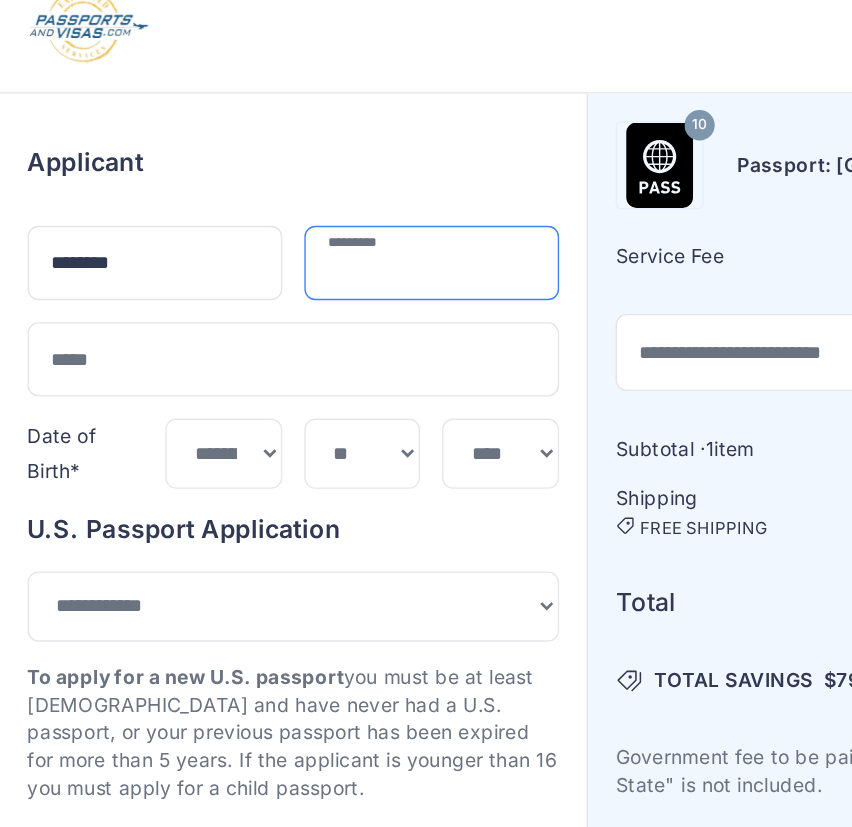 click at bounding box center [313, 220] 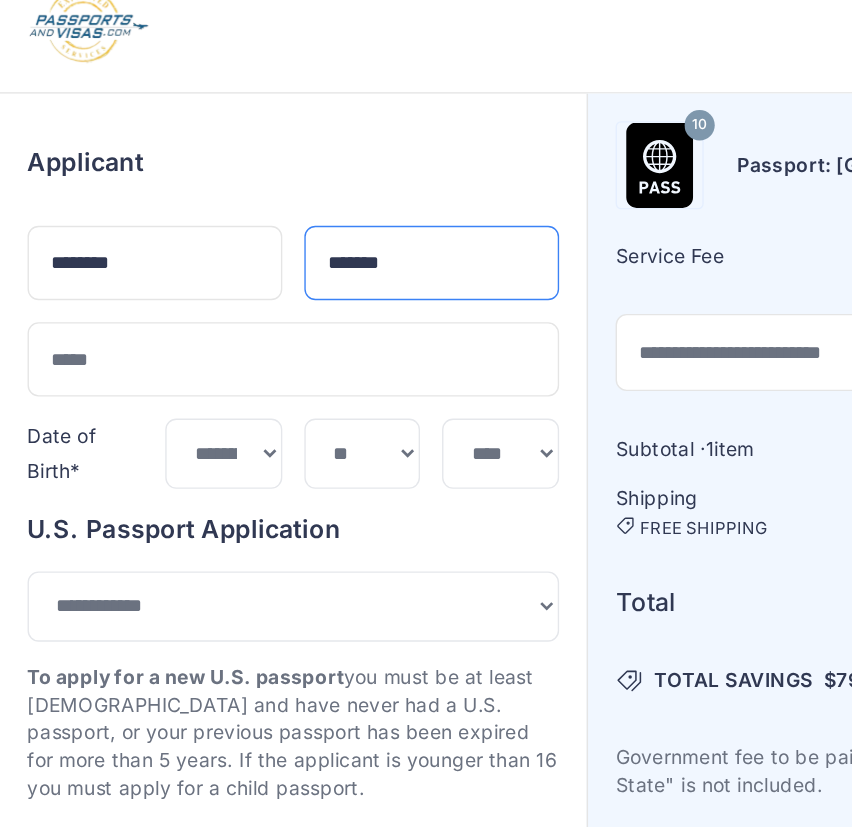 type on "******" 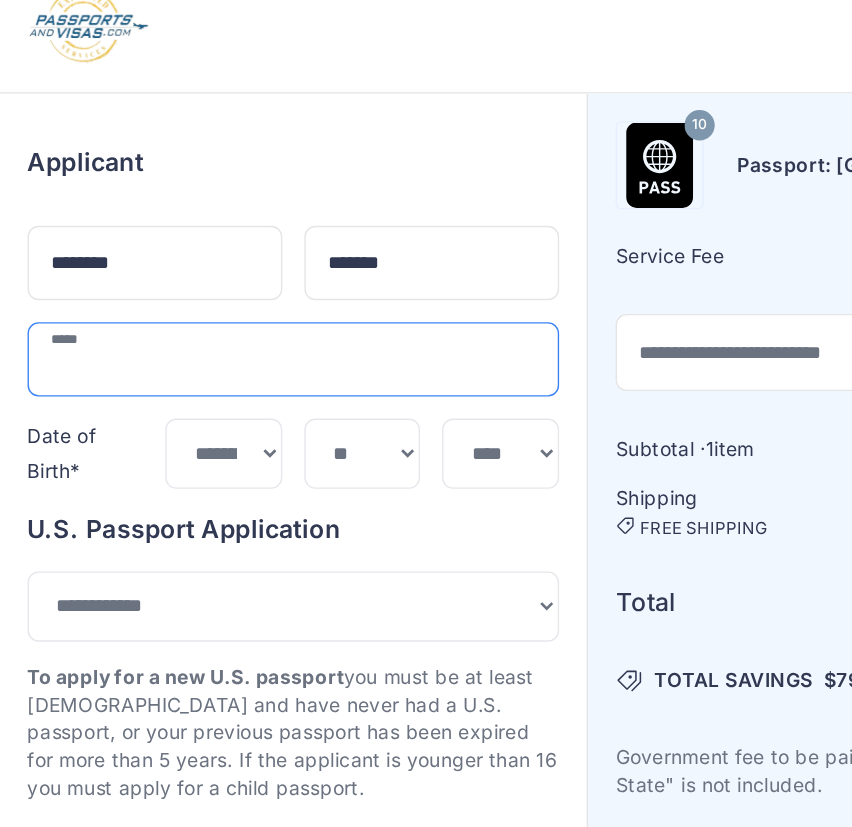 click at bounding box center [213, 290] 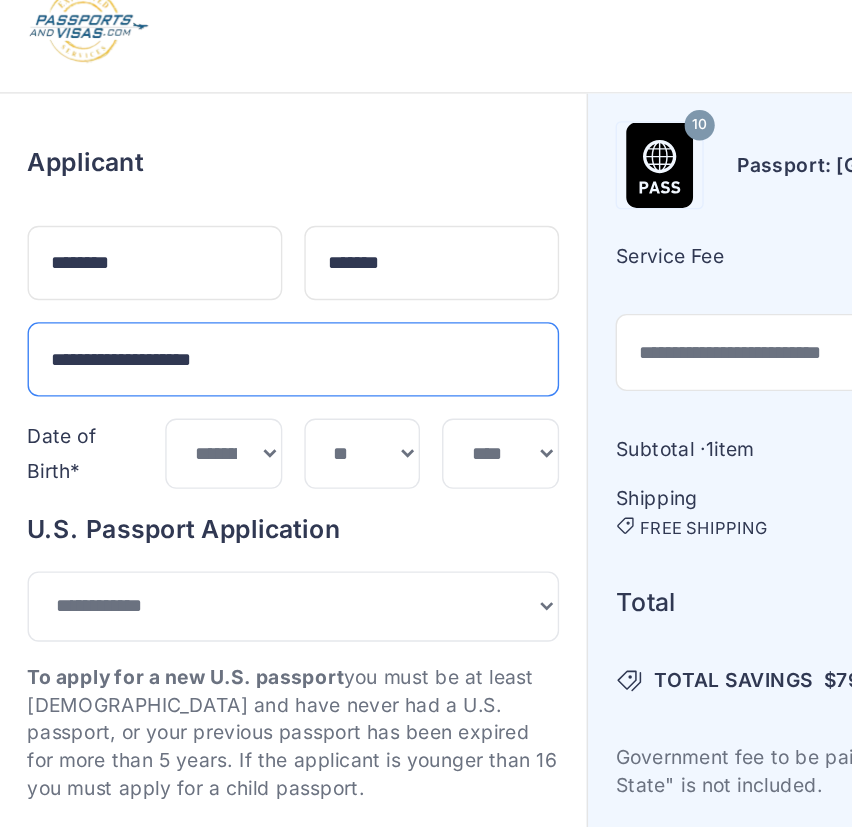 type on "**********" 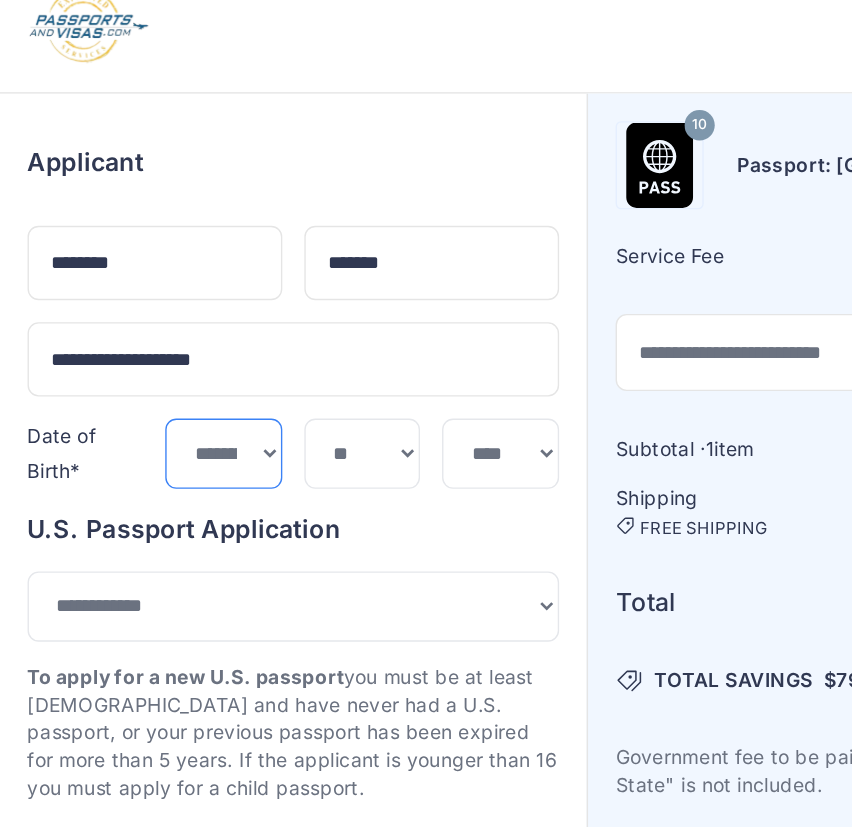 click on "*****
*******
********
*****
*****
***
****
****
******
*********
*******
********
********" at bounding box center [162, 358] 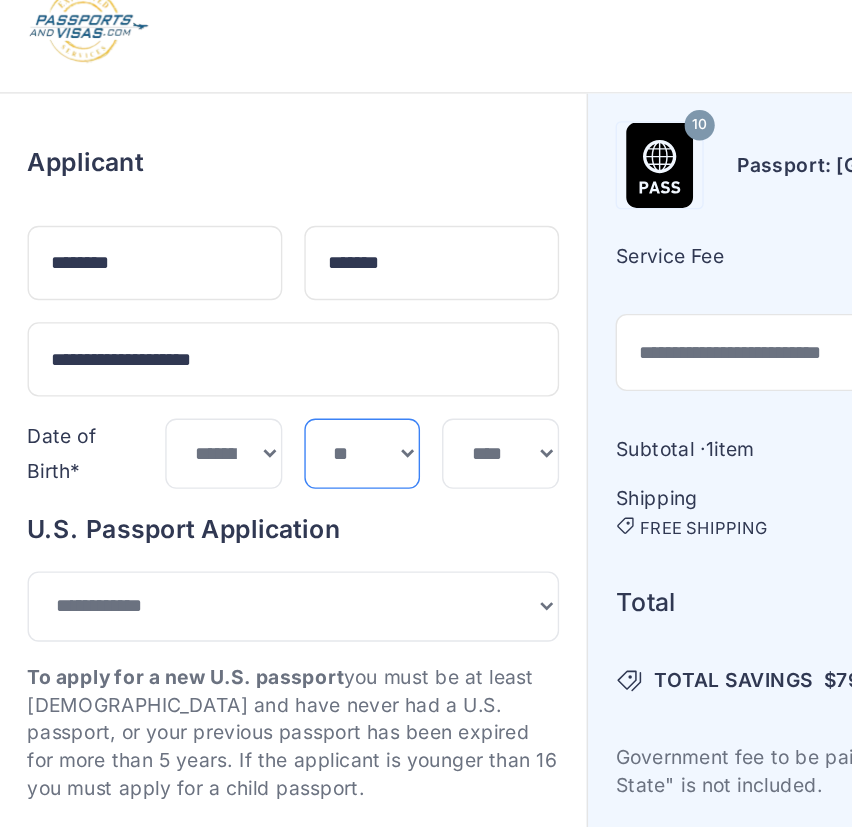 click on "***
*
*
*
*
*
*
*
*
*
**
**
**
**
** ** ** ** ** **" at bounding box center (263, 358) 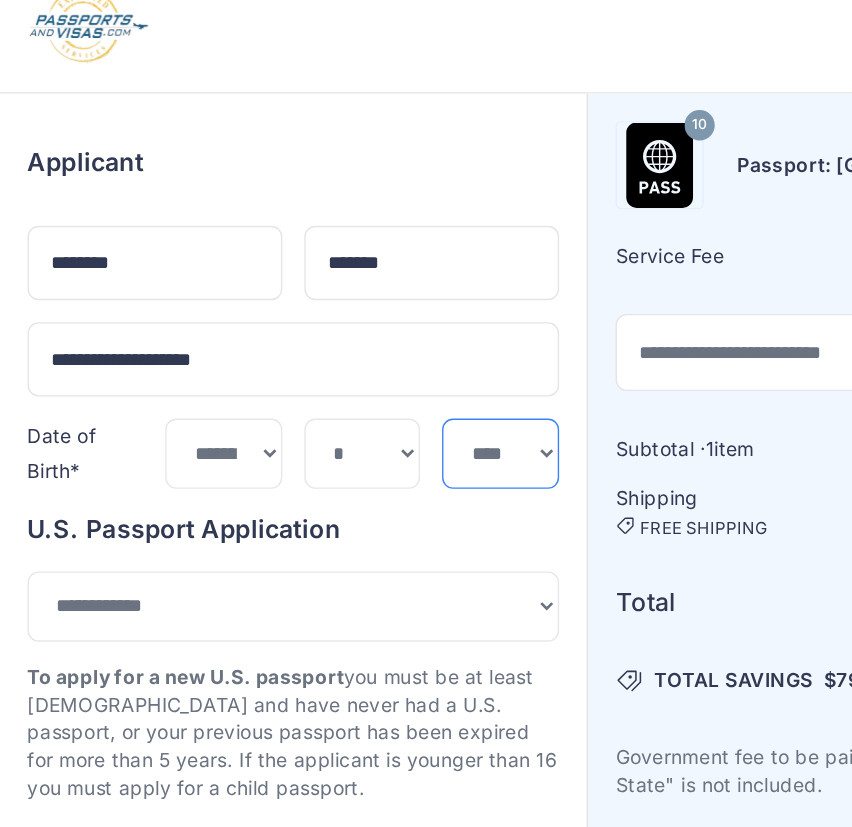 click on "****
****
****
****
****
****
****
****
****
****
****
****
****
**** **** **** **** **** **** **** **** **** **** ****" at bounding box center (363, 358) 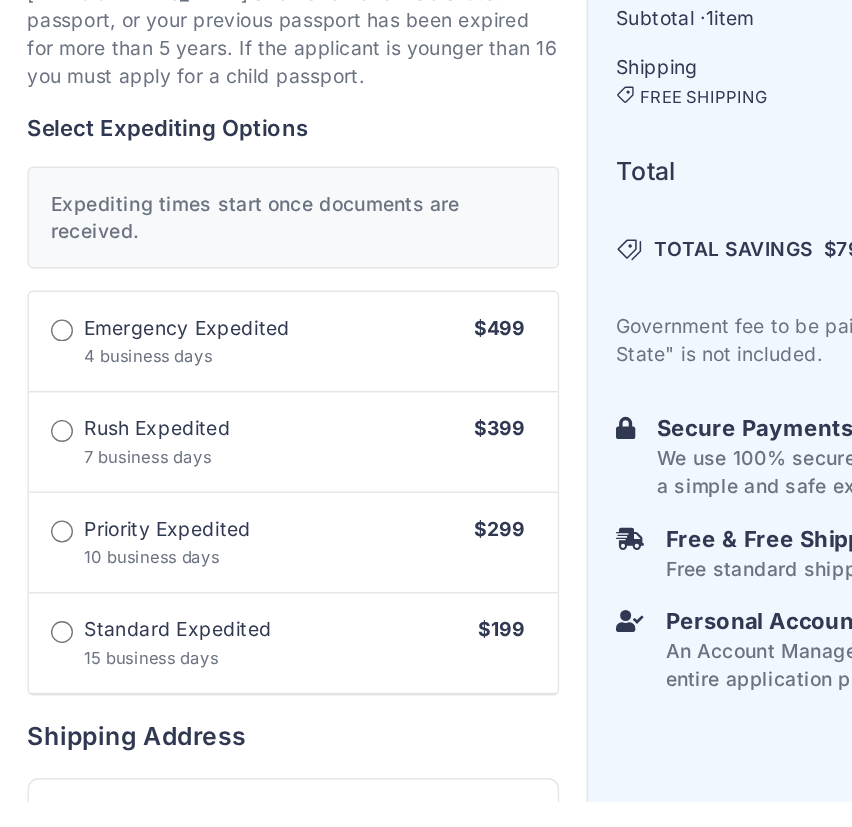 scroll, scrollTop: 302, scrollLeft: 0, axis: vertical 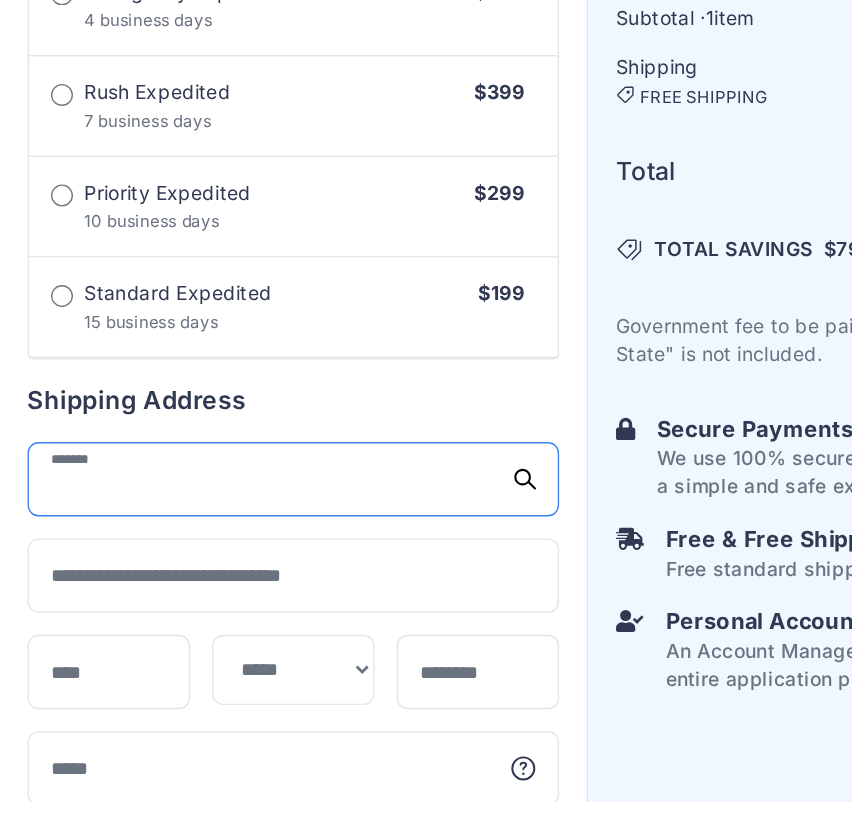 click at bounding box center (213, 593) 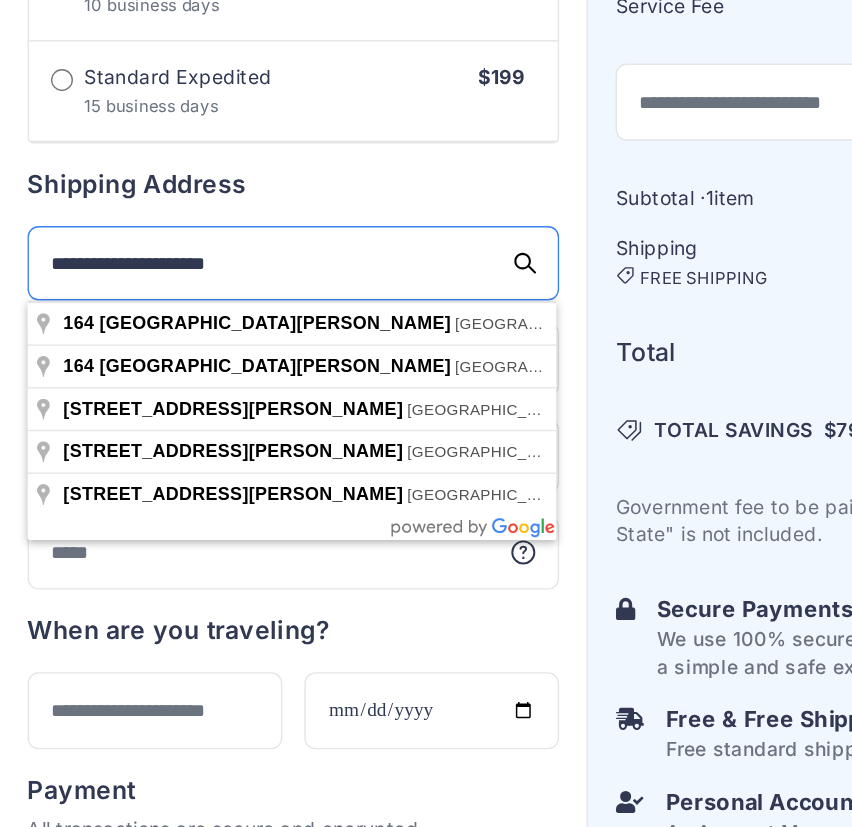 scroll, scrollTop: 832, scrollLeft: 0, axis: vertical 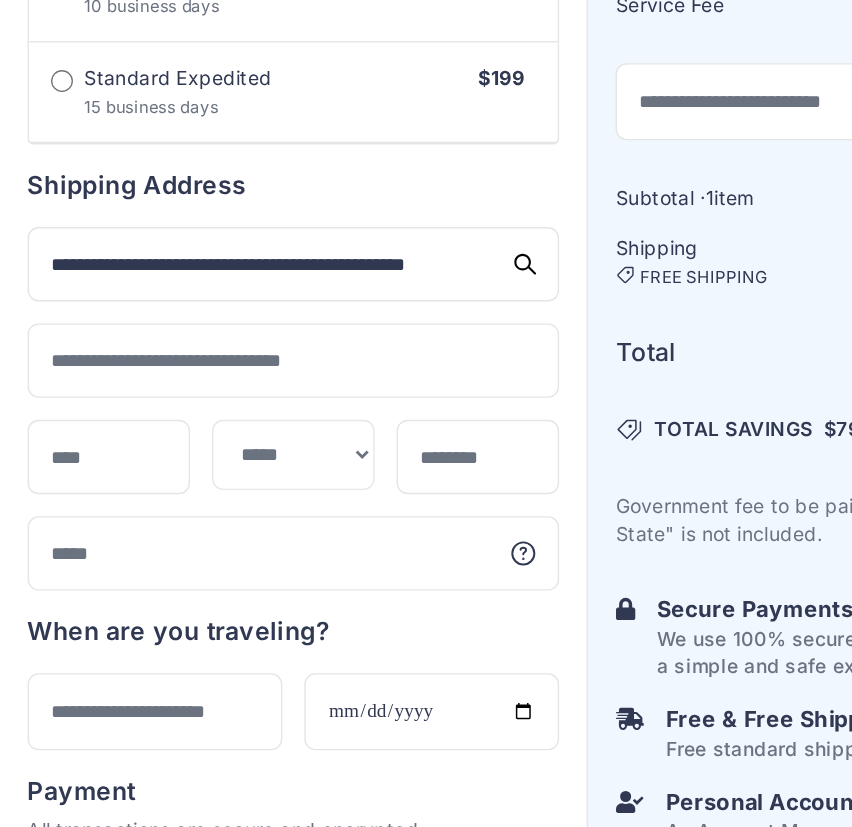 type on "**********" 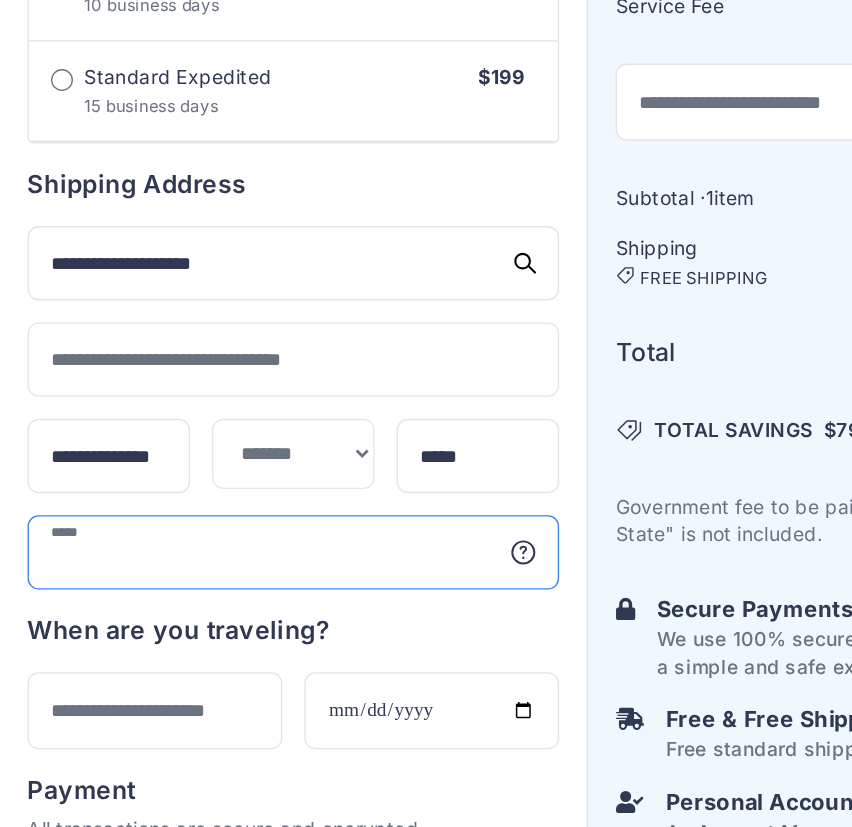 click at bounding box center [213, 516] 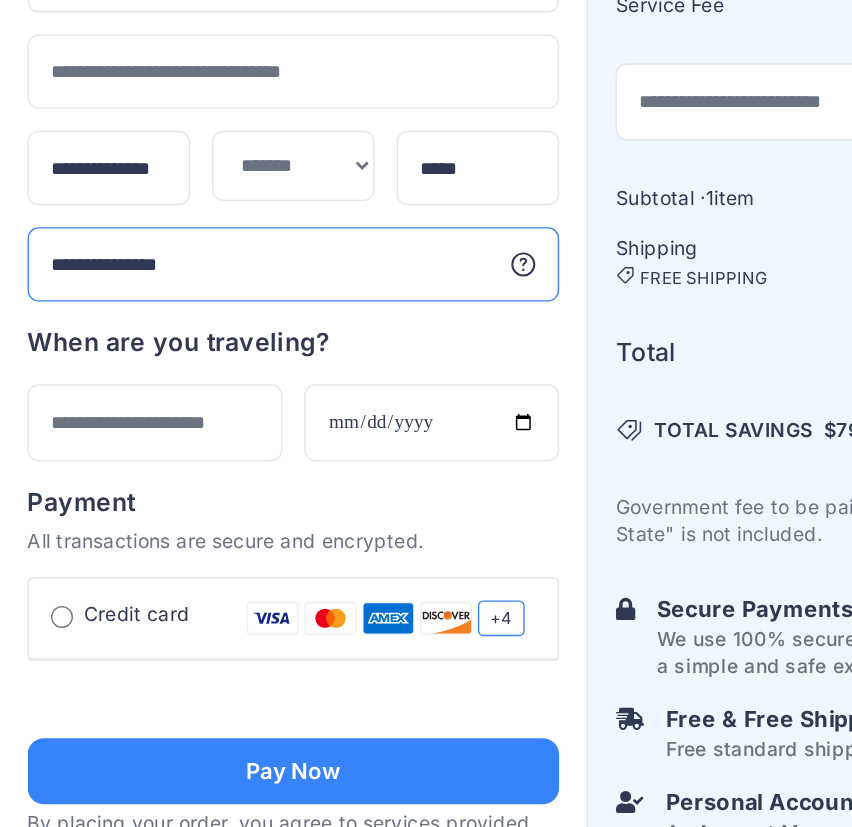 scroll, scrollTop: 1042, scrollLeft: 0, axis: vertical 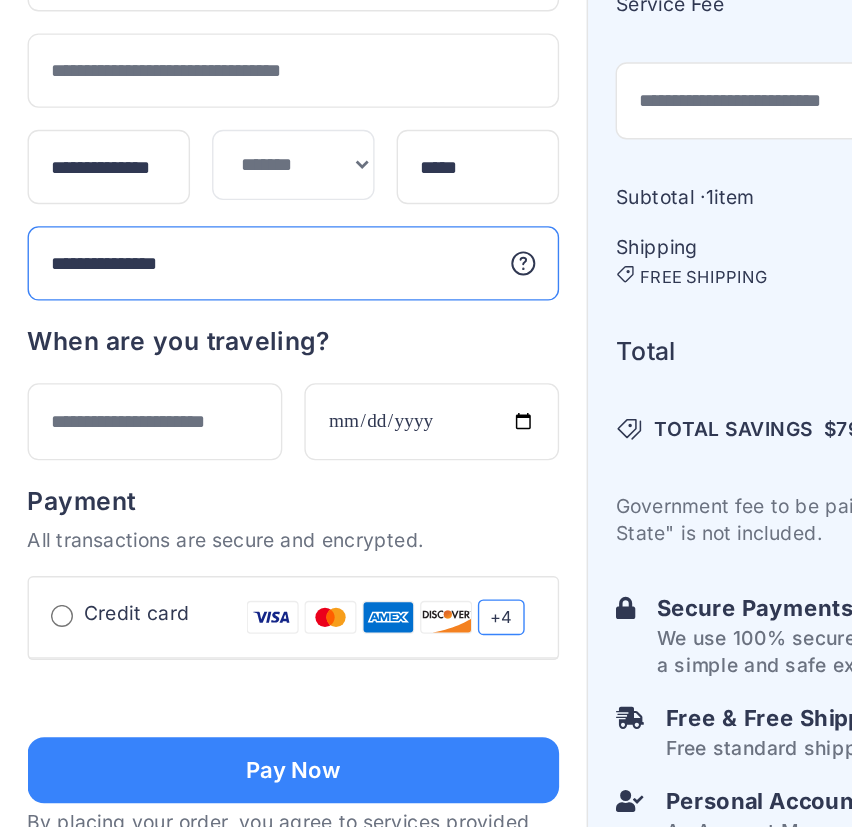 type on "**********" 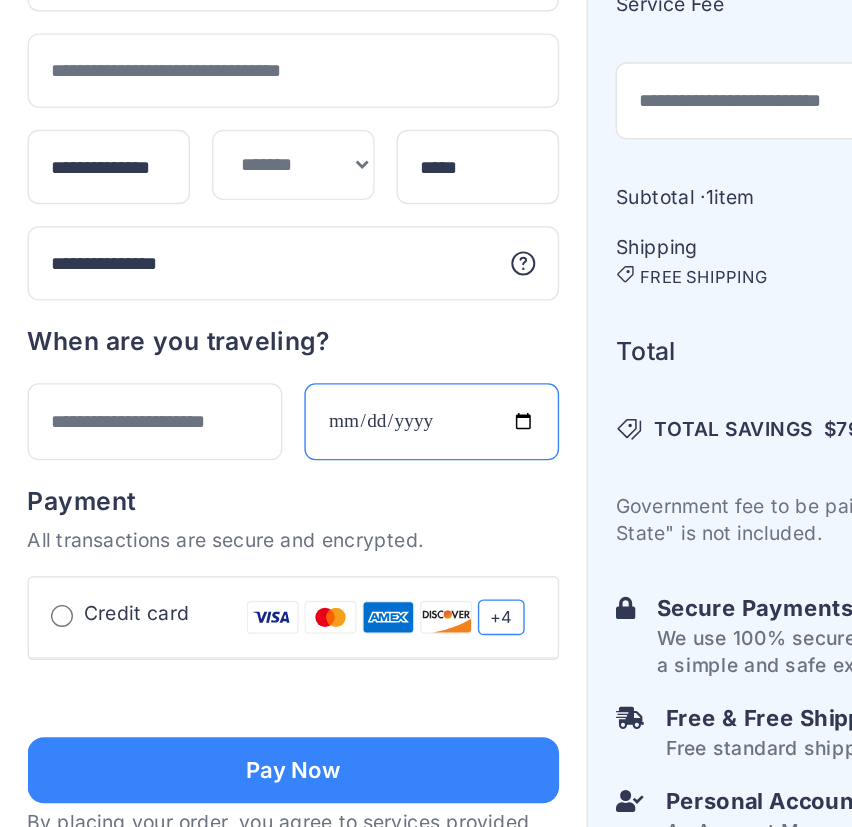 click at bounding box center [313, 421] 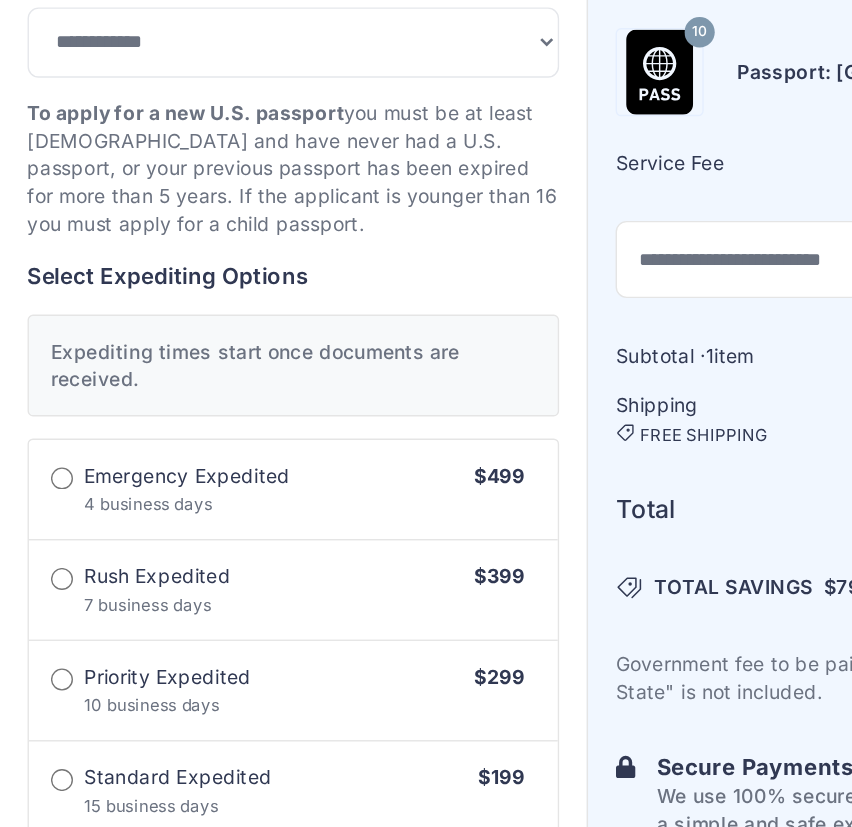 scroll, scrollTop: 0, scrollLeft: 0, axis: both 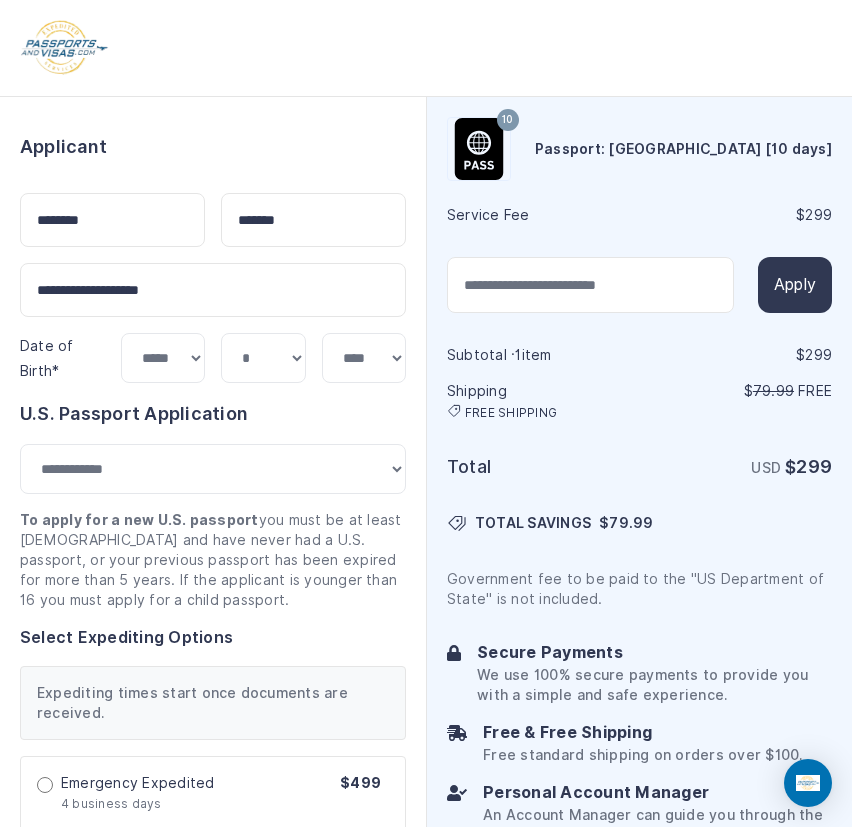 select on "***" 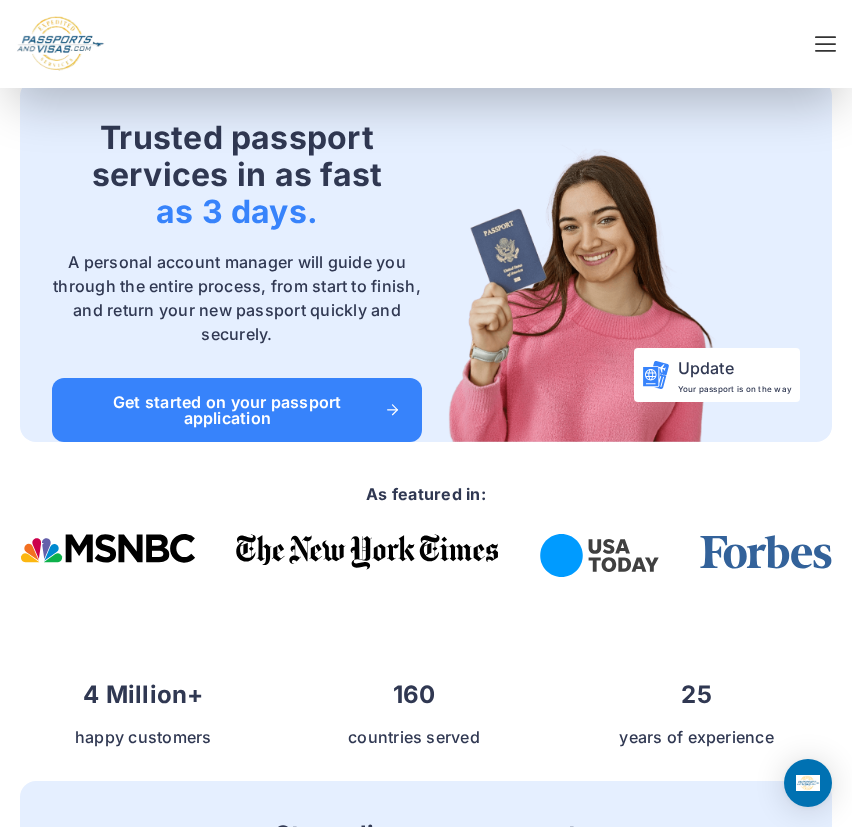 scroll, scrollTop: 1457, scrollLeft: 0, axis: vertical 